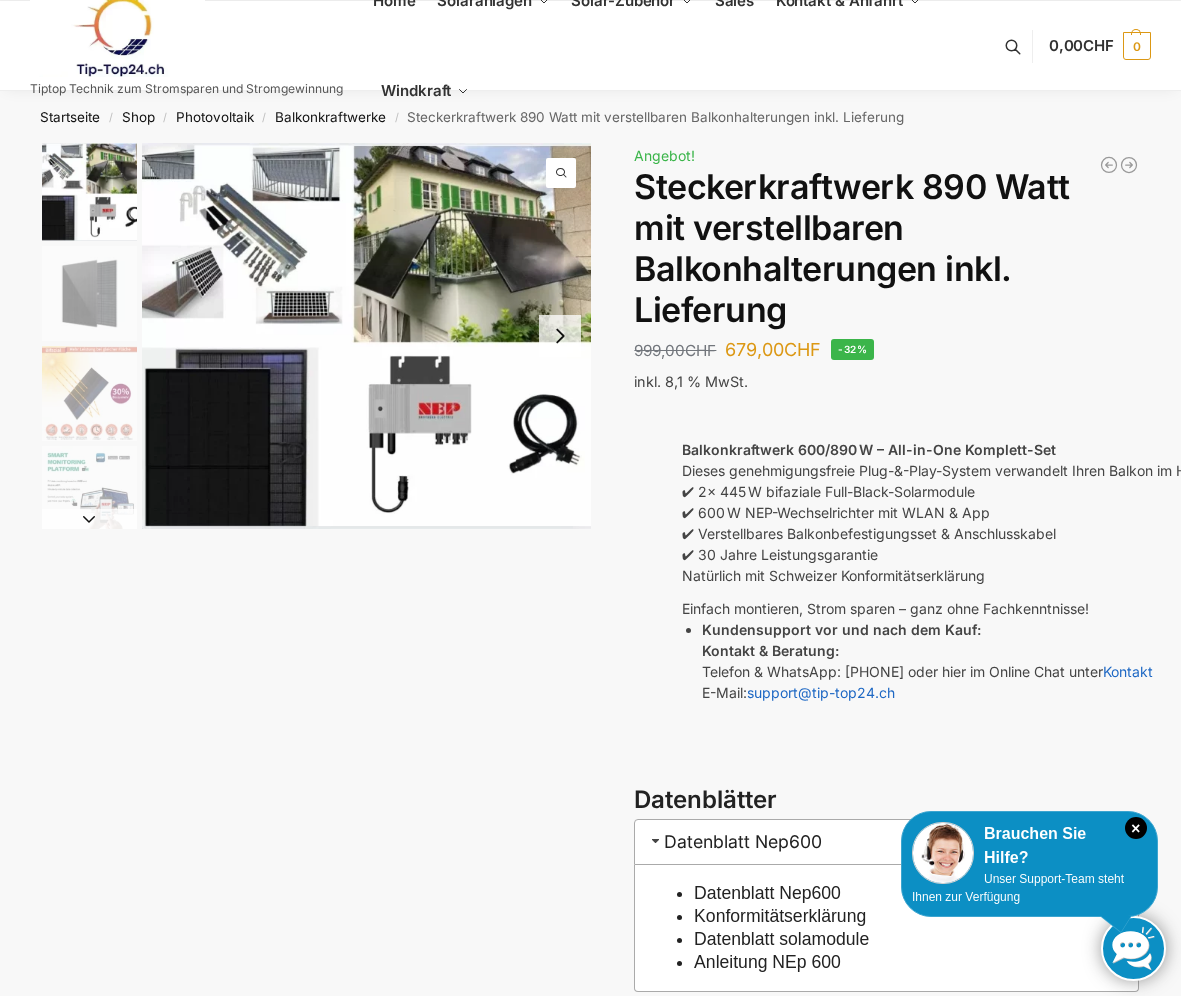 scroll, scrollTop: 0, scrollLeft: 0, axis: both 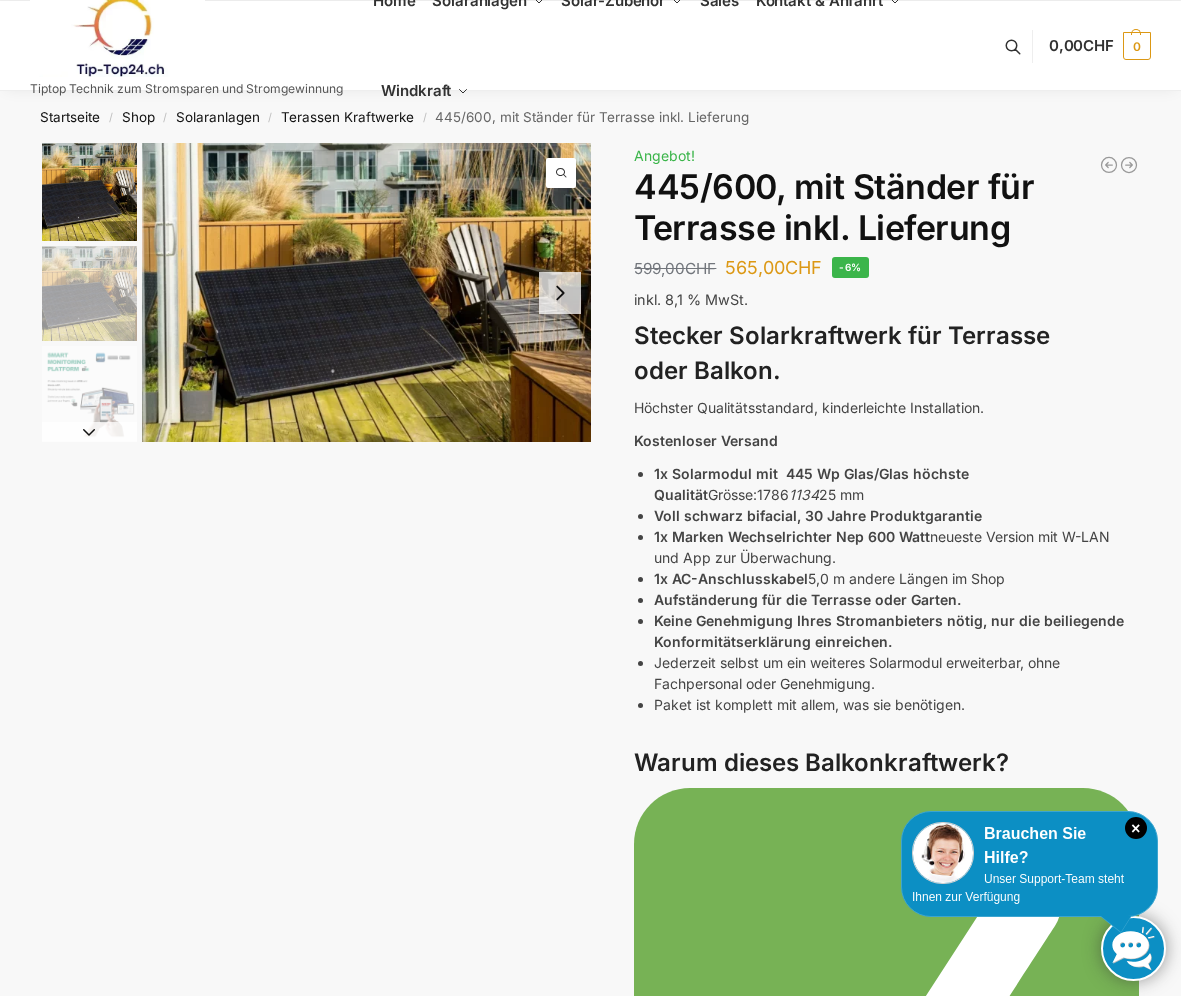 click at bounding box center [89, 393] 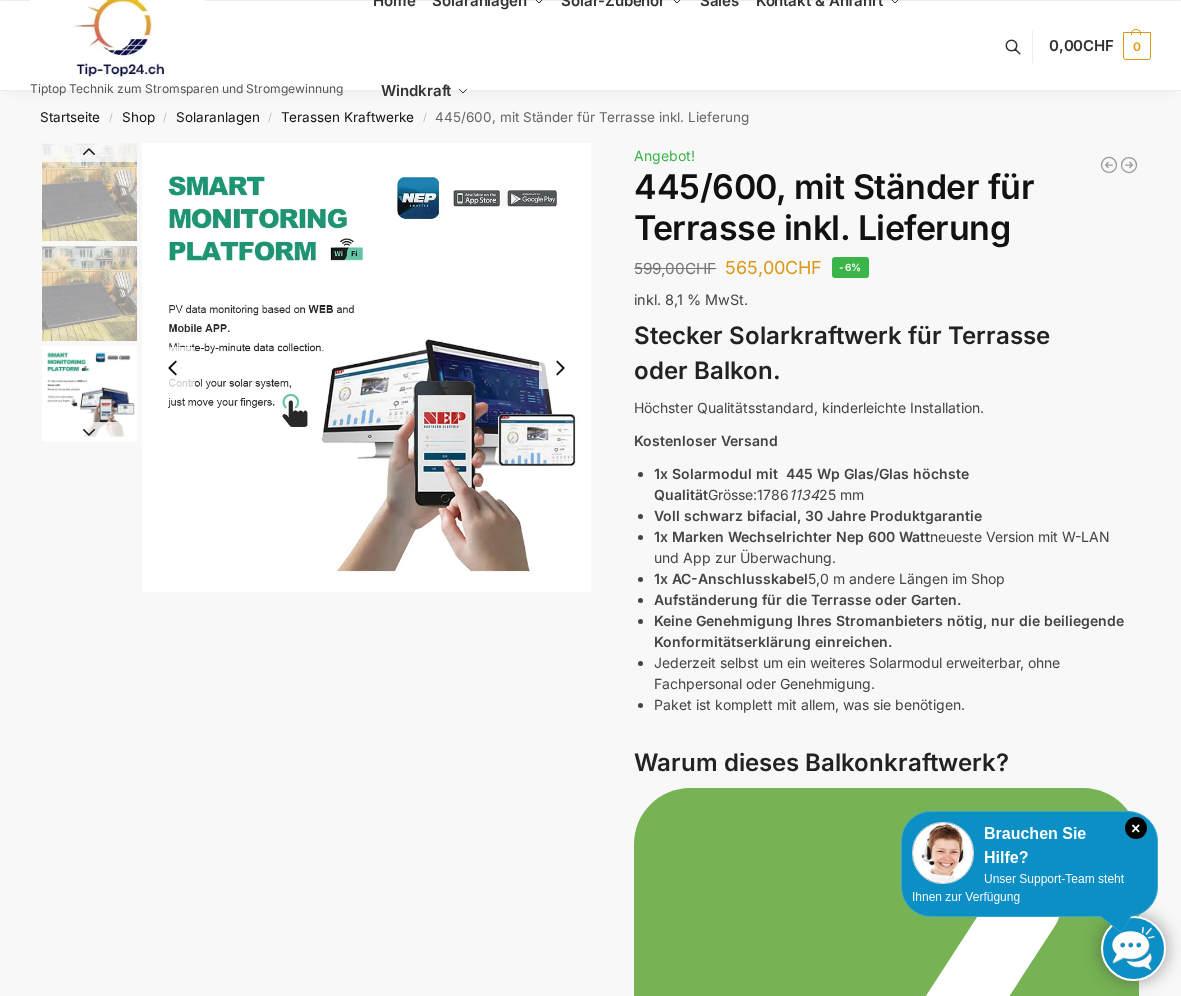 click at bounding box center (560, 368) 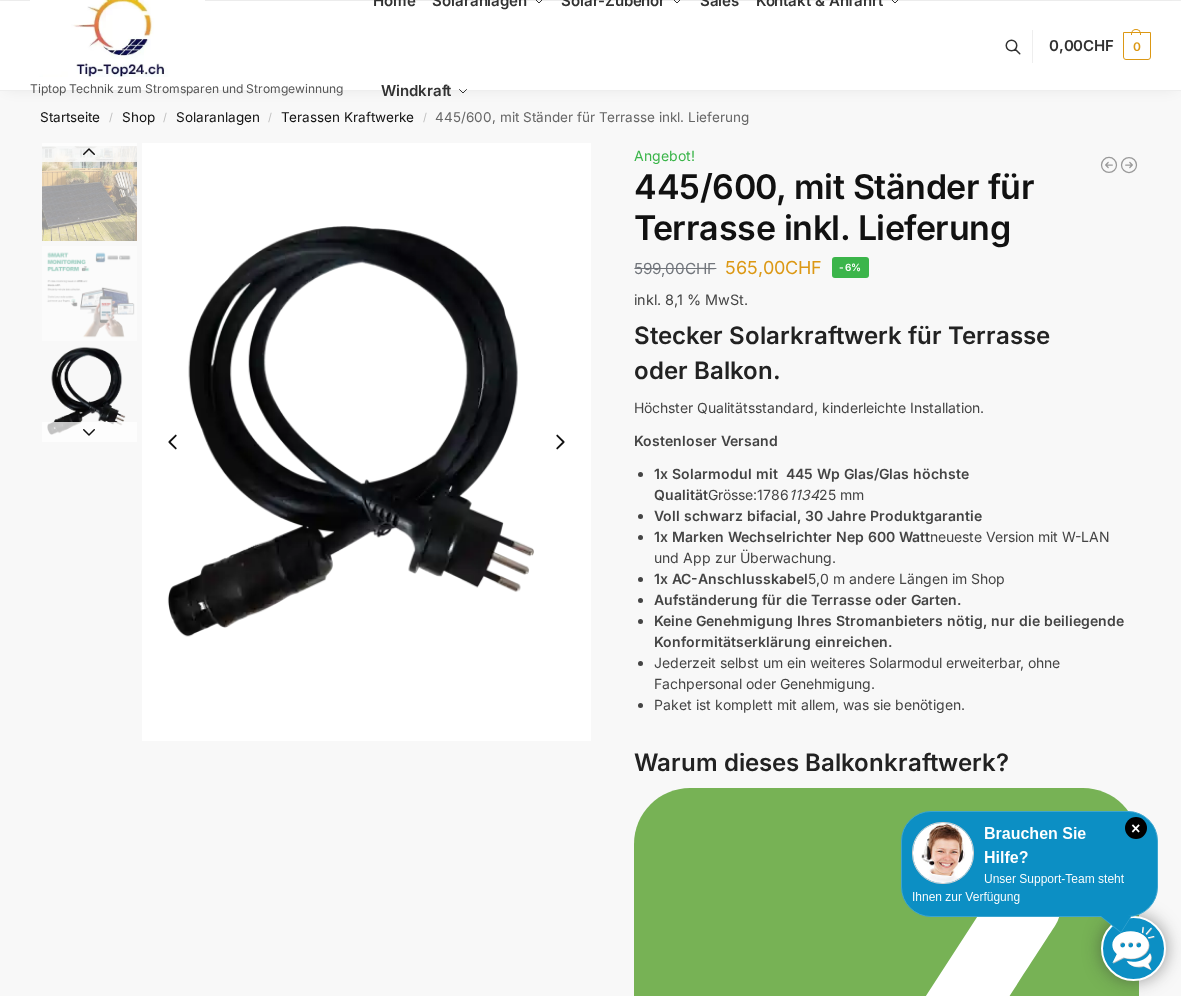 click at bounding box center (366, 442) 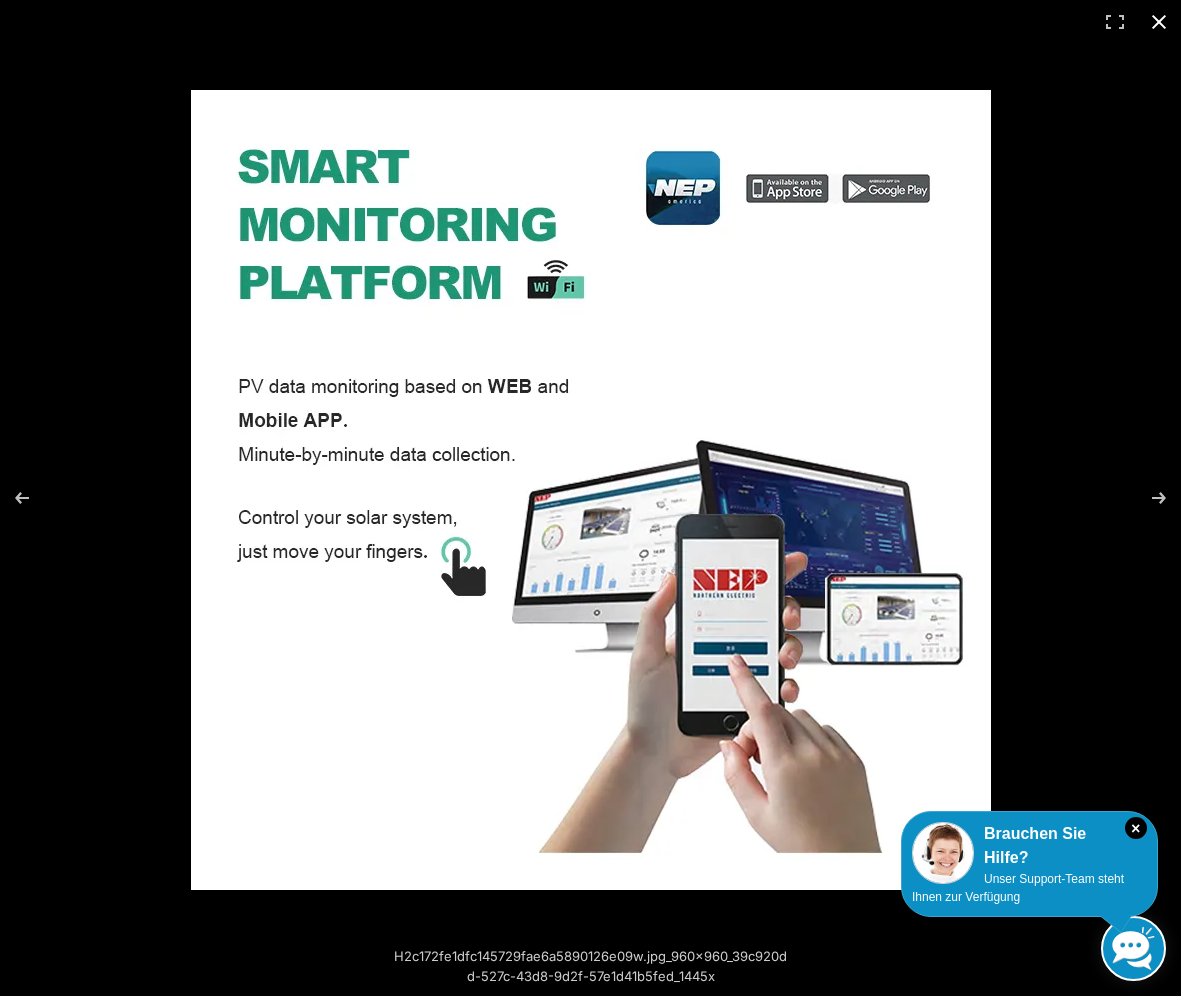 click at bounding box center [1159, 22] 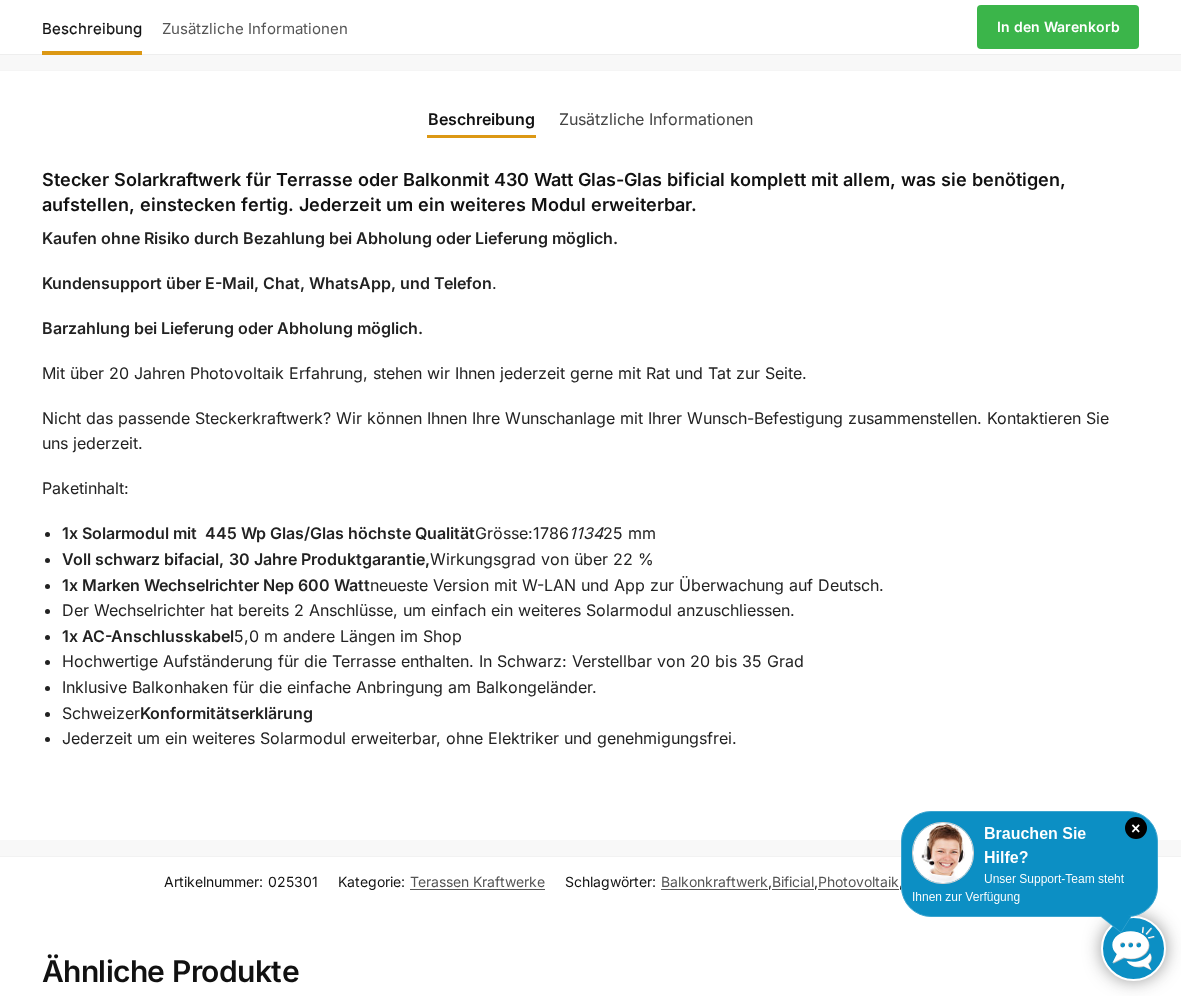 scroll, scrollTop: 8899, scrollLeft: 0, axis: vertical 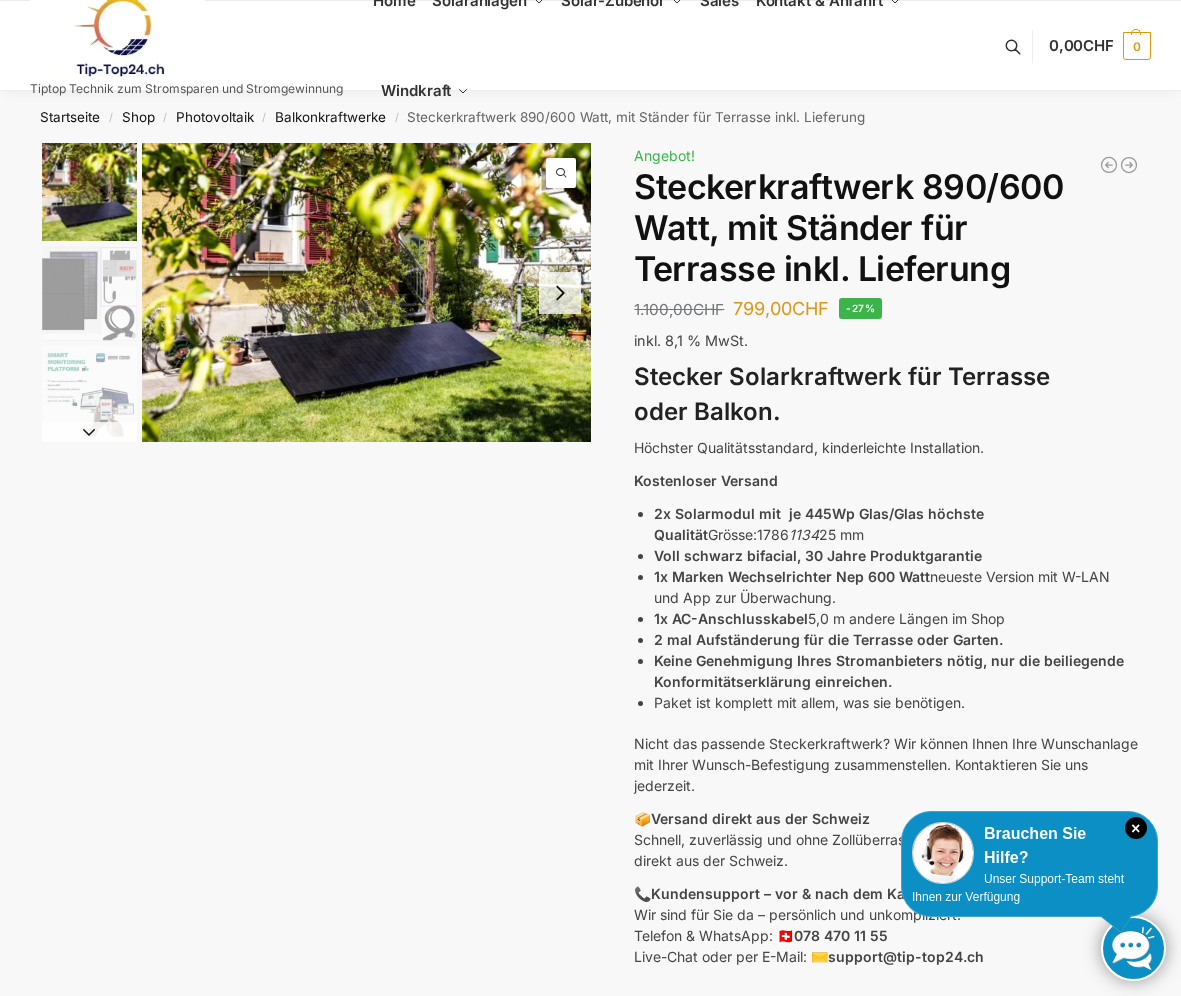click at bounding box center (89, 192) 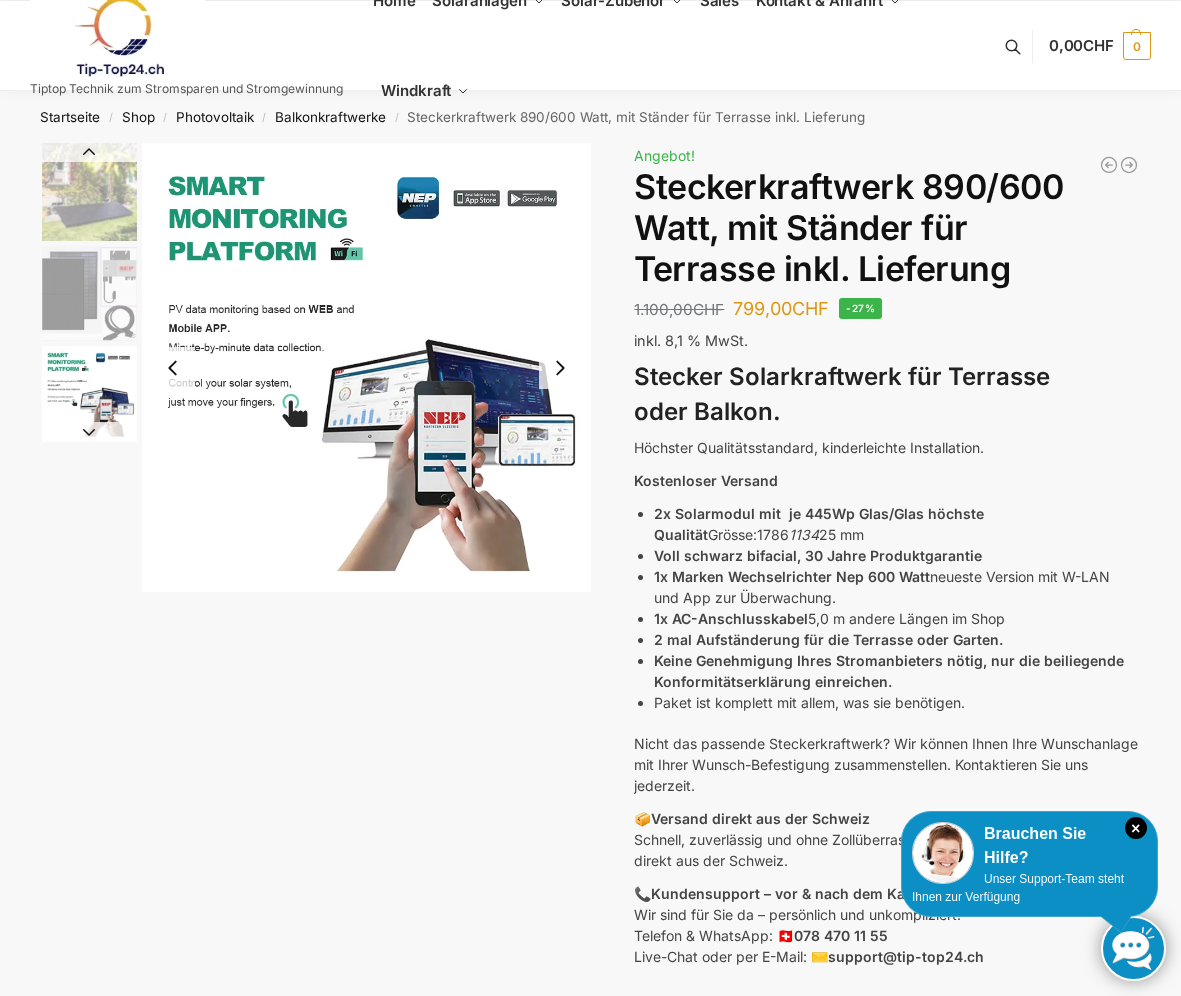 click at bounding box center (89, 432) 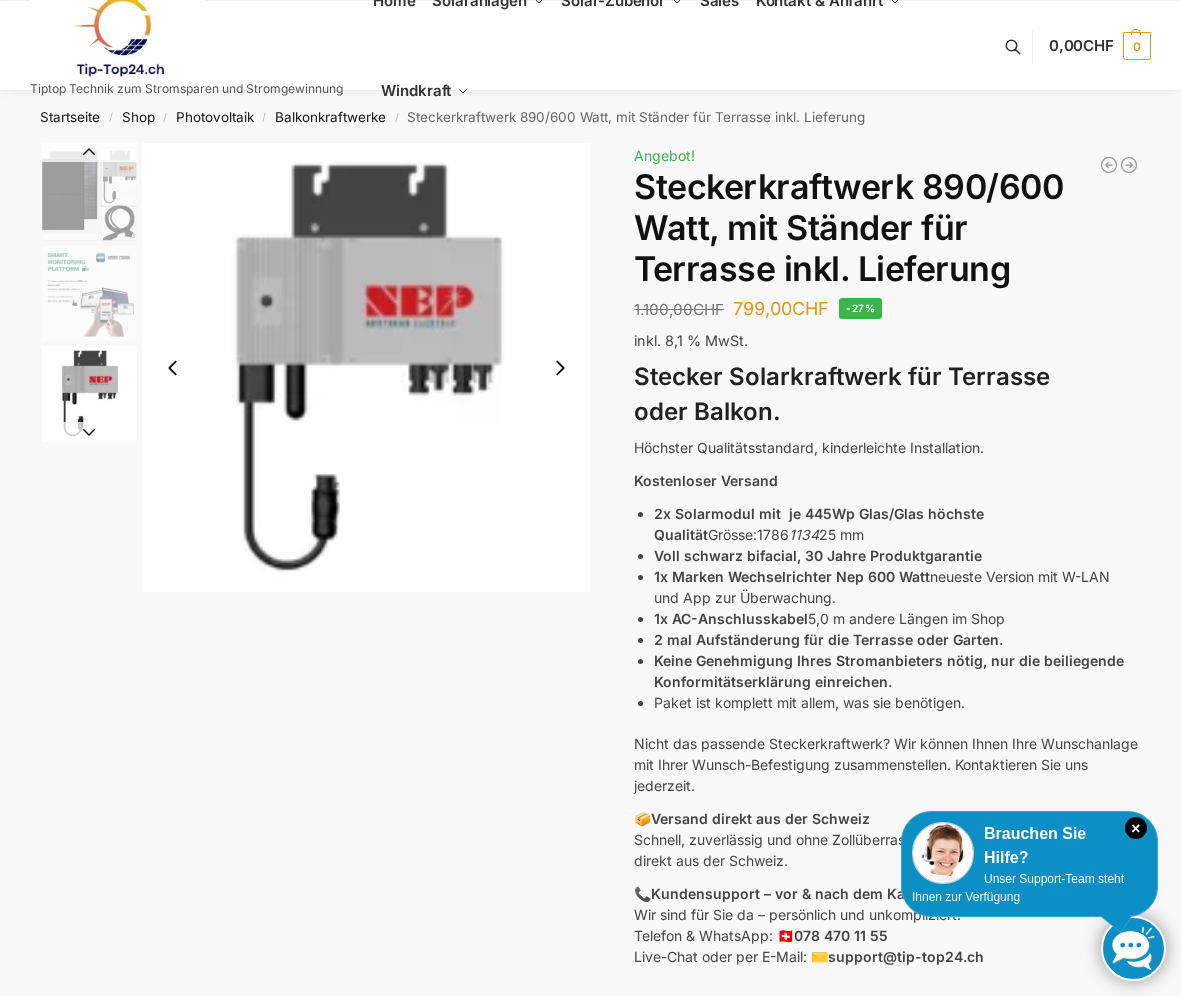 click at bounding box center [89, 432] 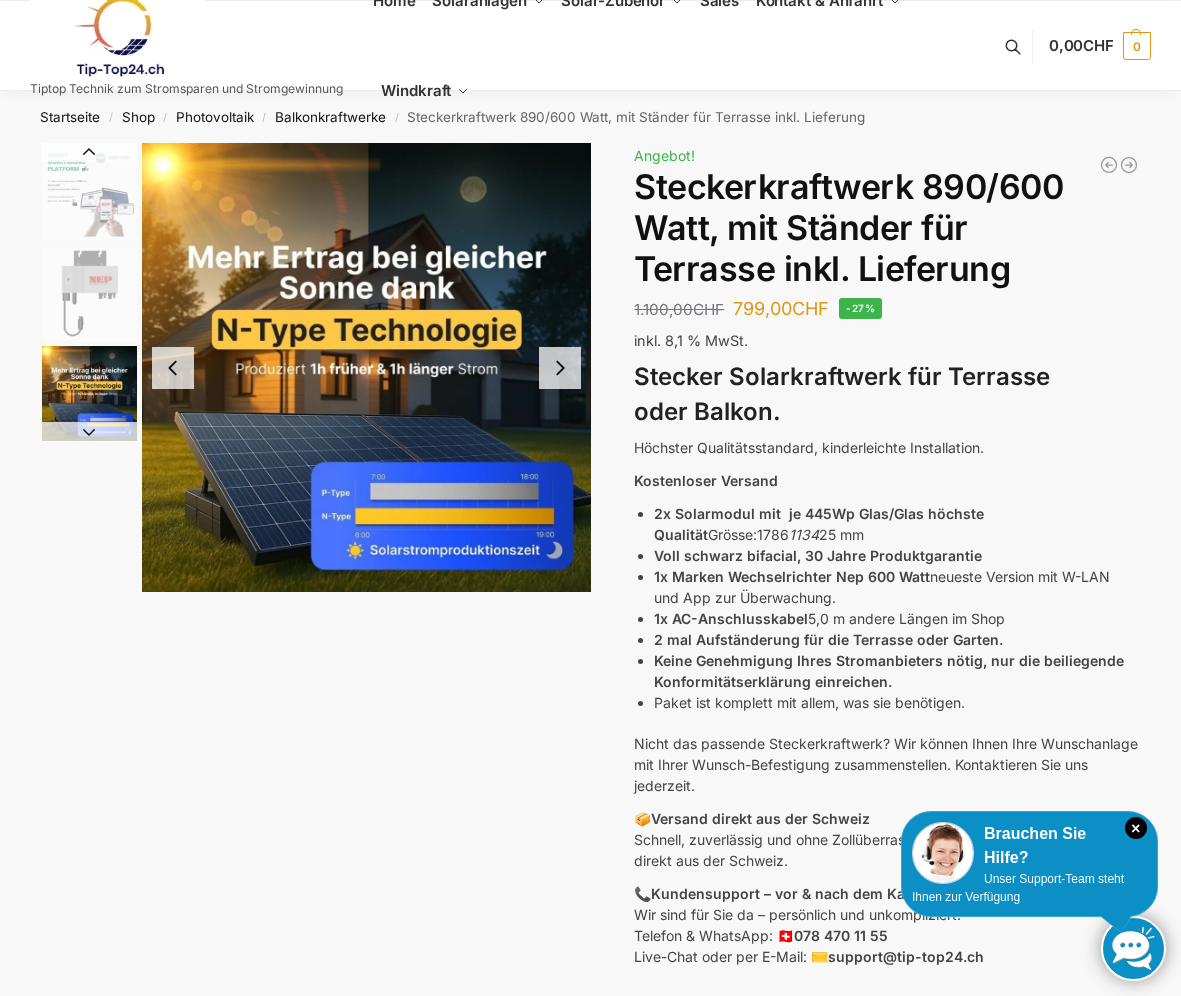 click at bounding box center [89, 432] 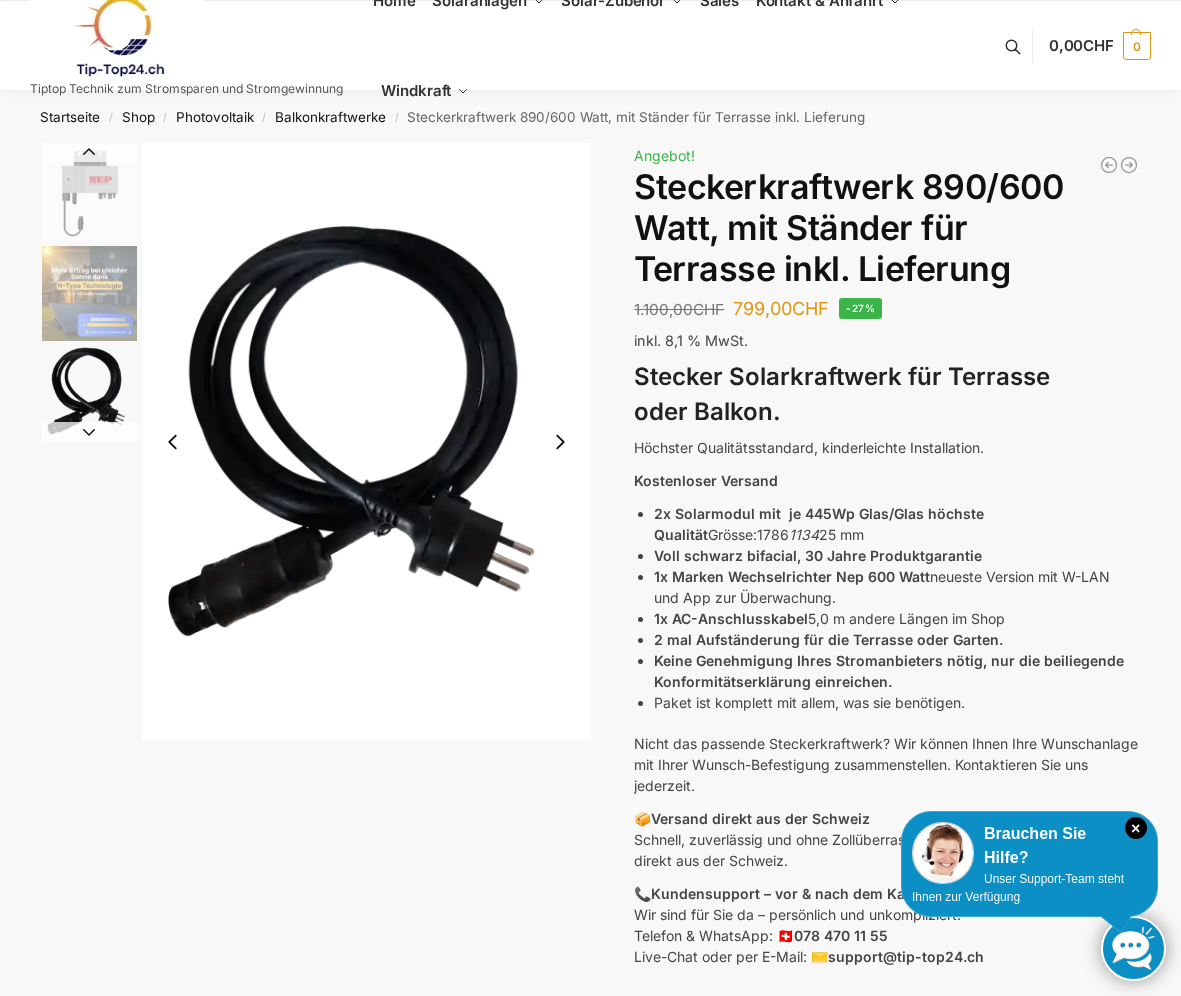 click at bounding box center [89, 152] 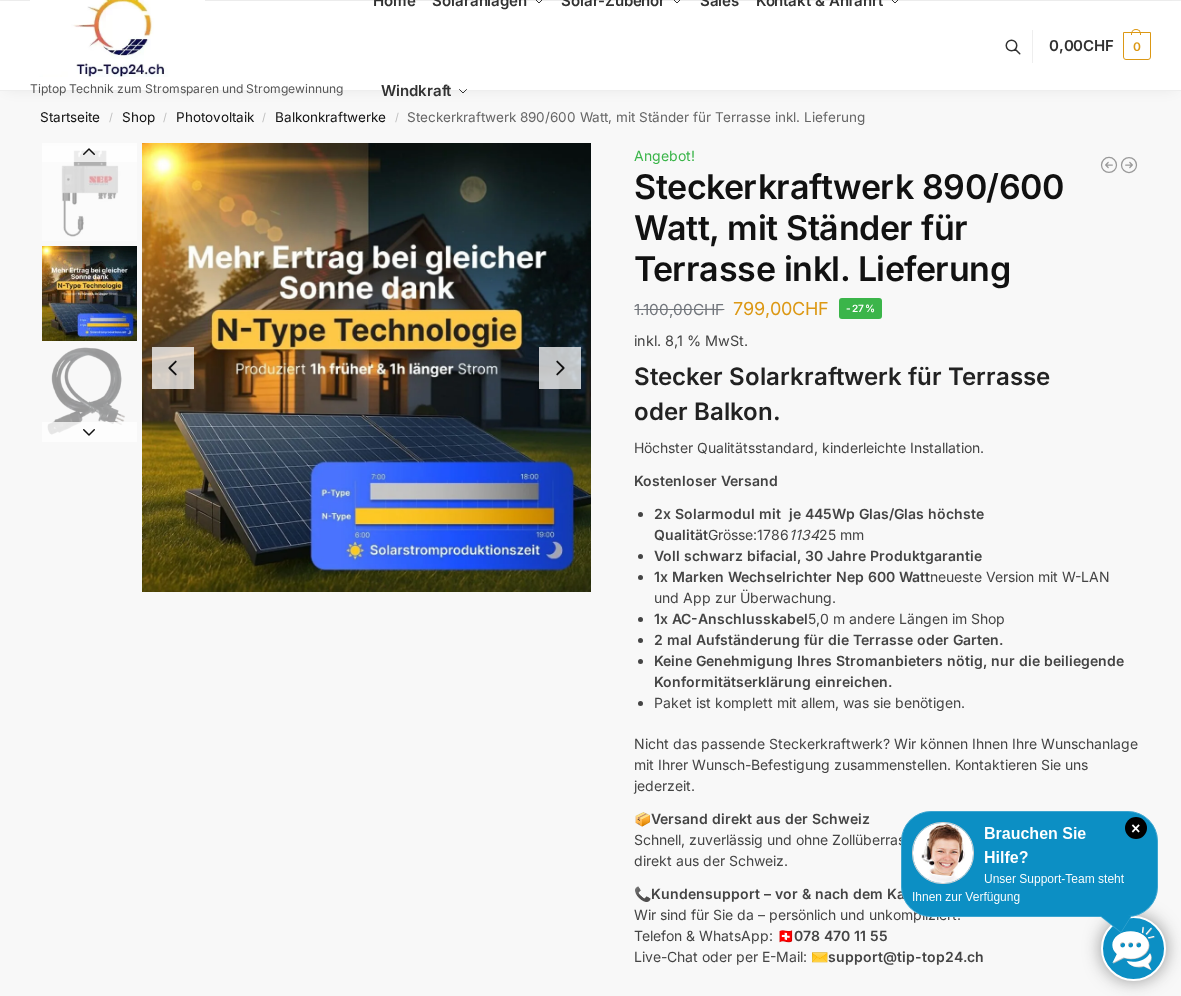 click at bounding box center (89, 432) 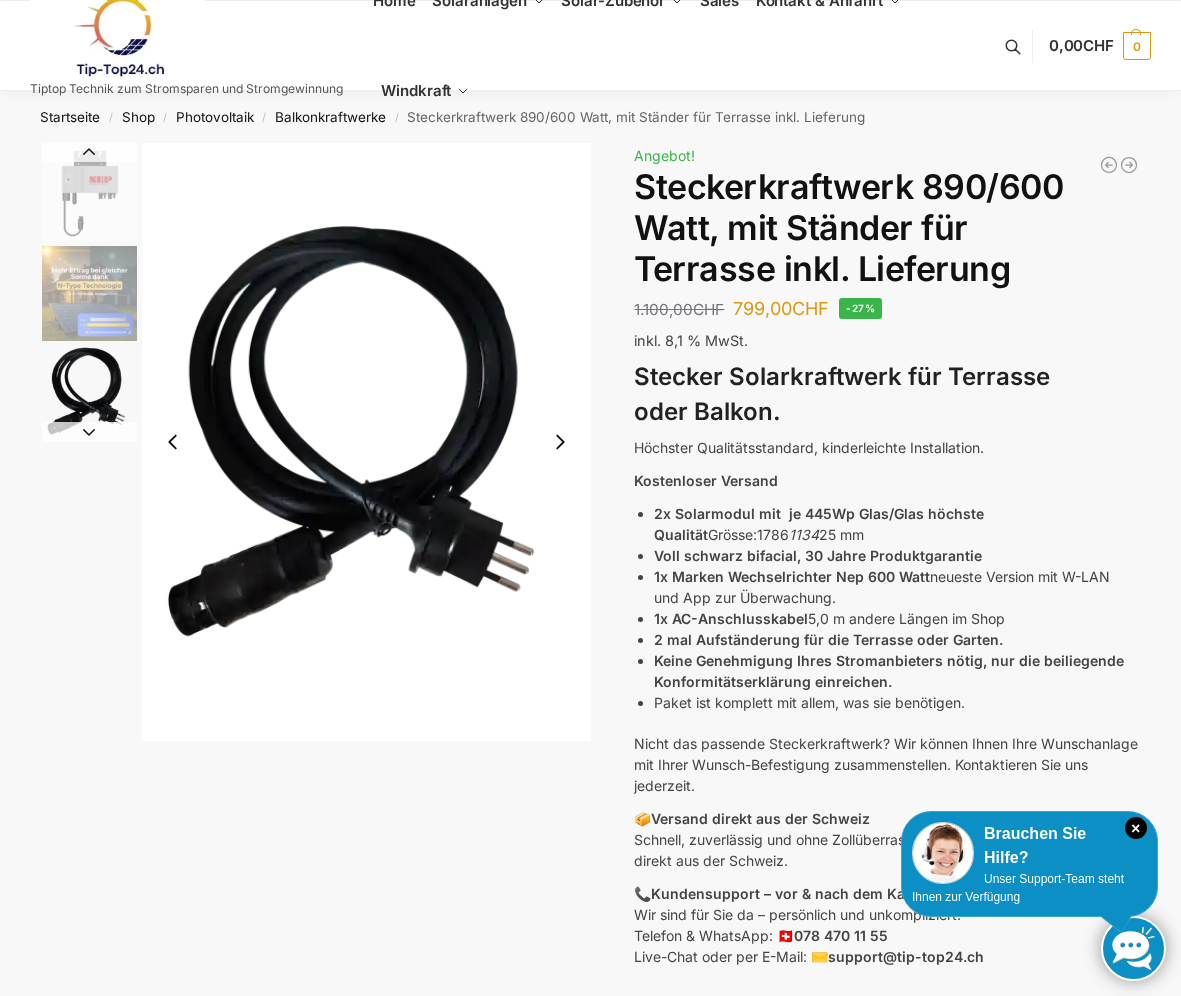 click at bounding box center (89, 432) 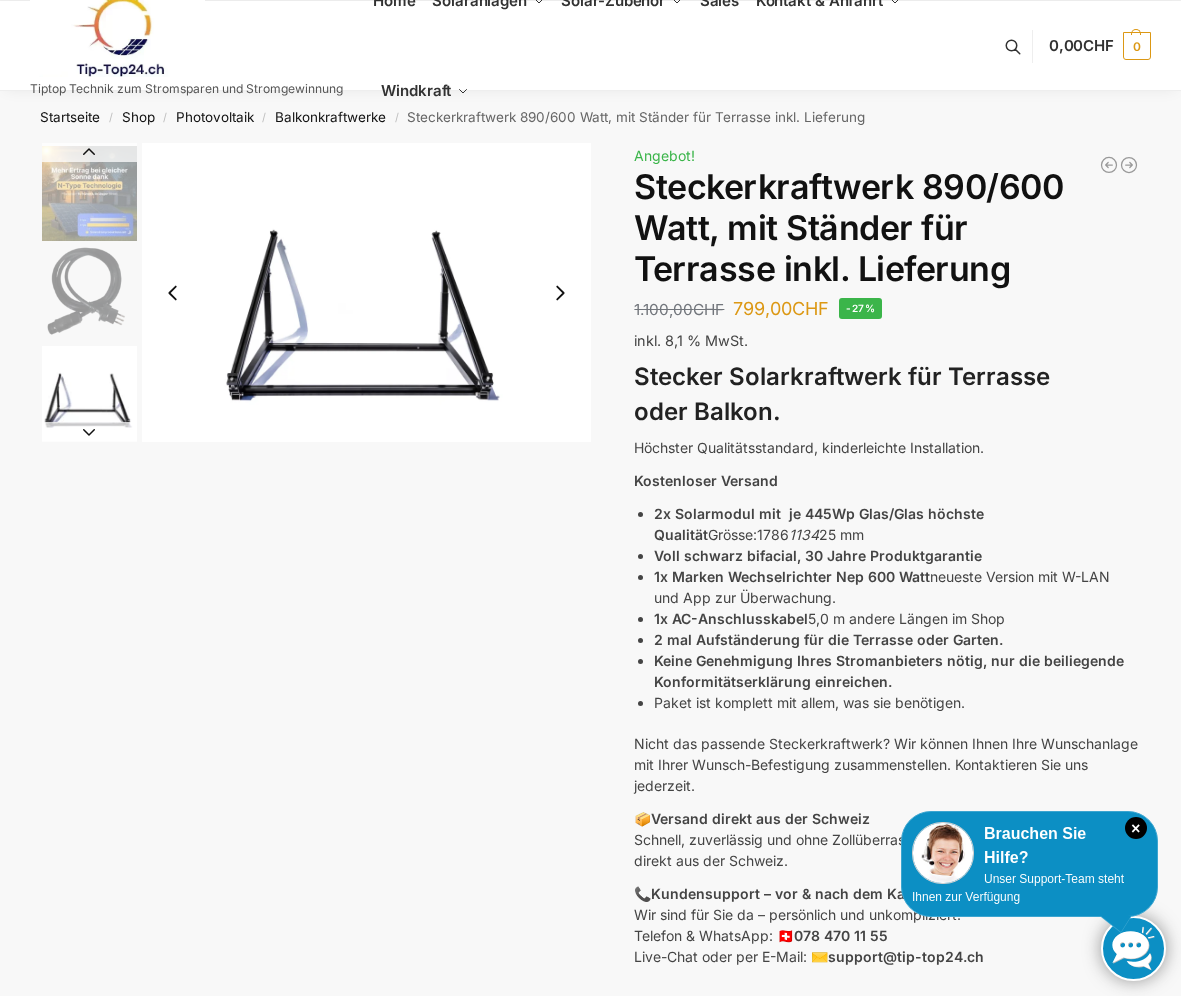 click at bounding box center (89, 432) 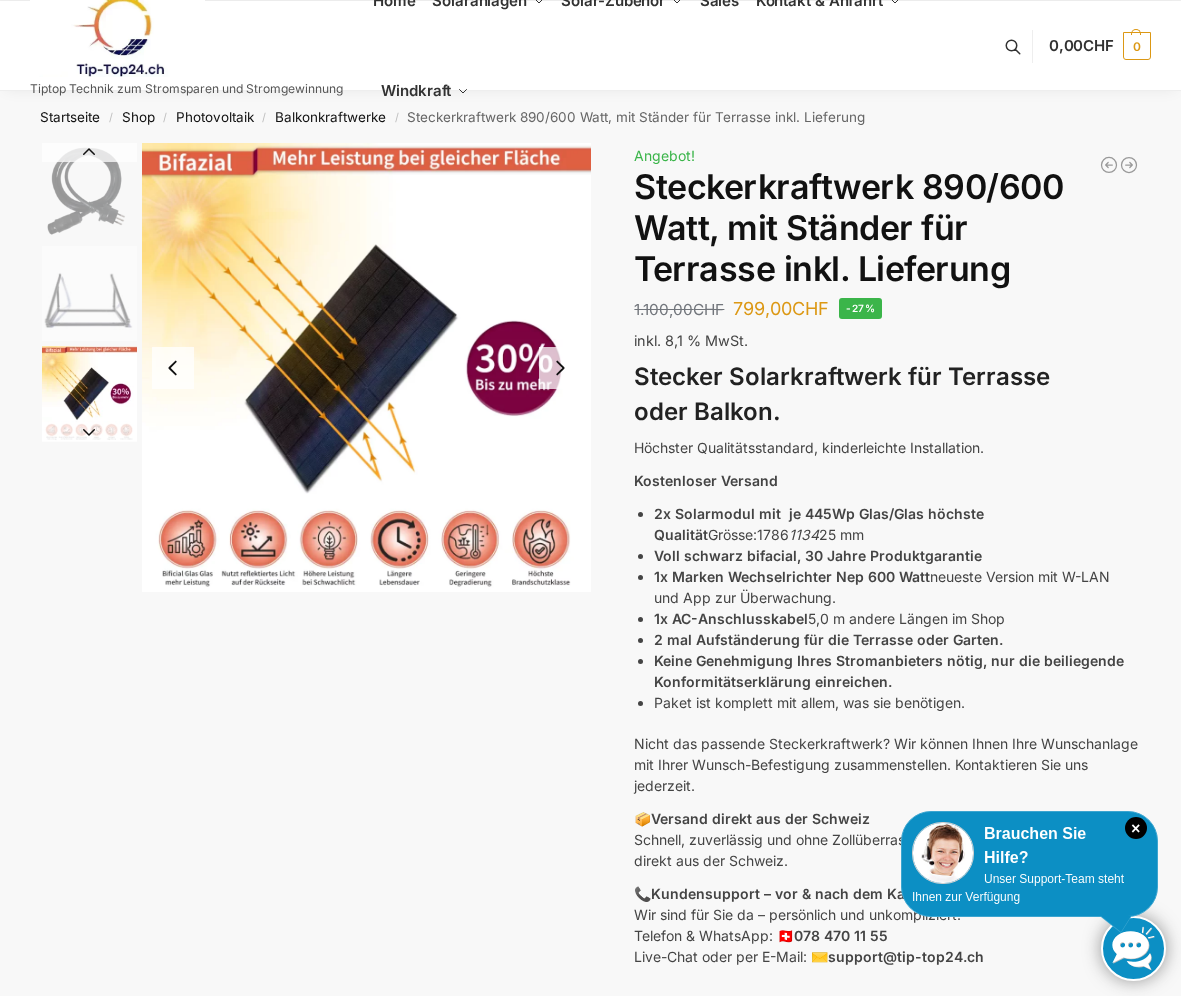 click at bounding box center (89, 432) 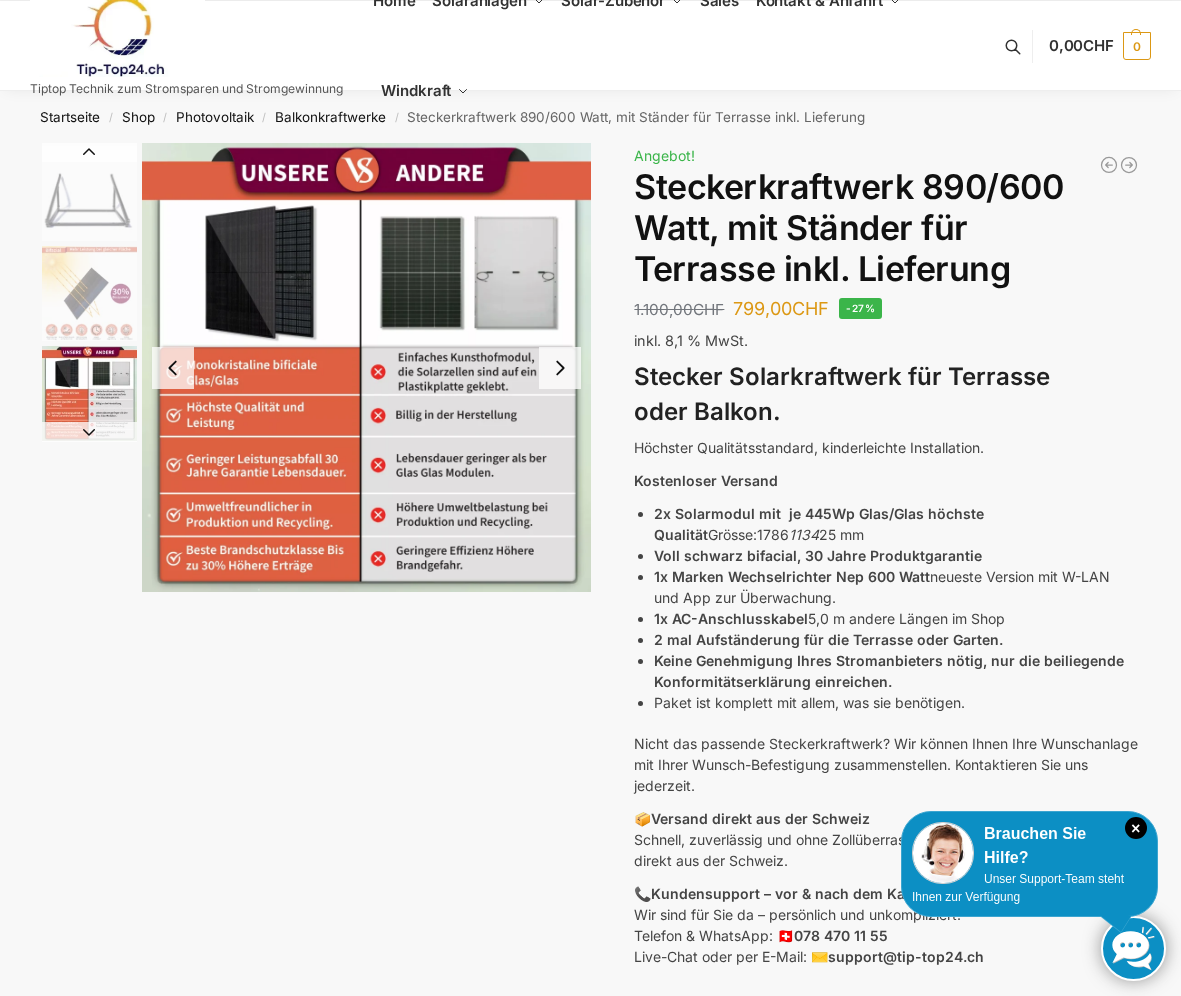 click at bounding box center [89, 432] 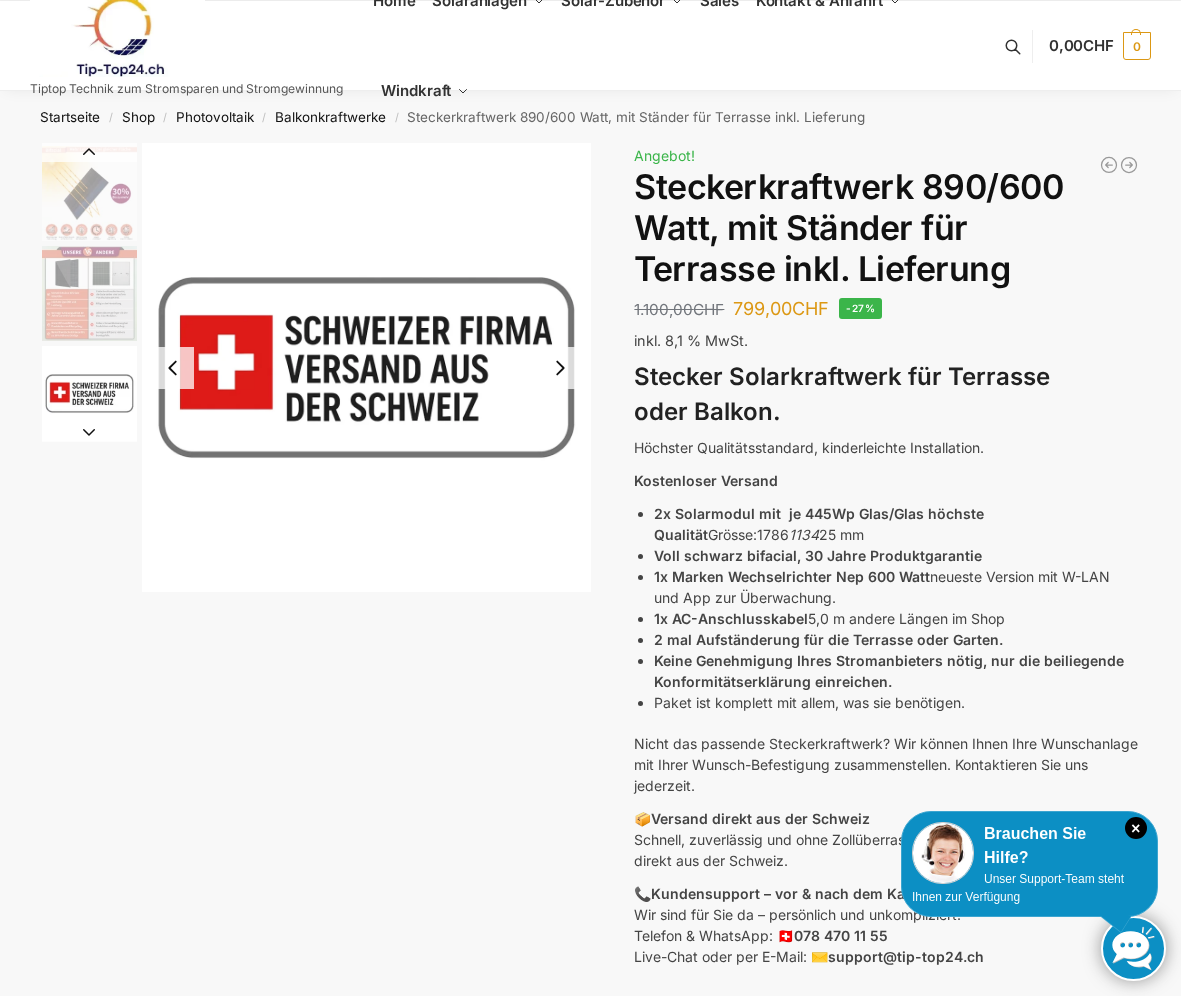 click at bounding box center [89, 432] 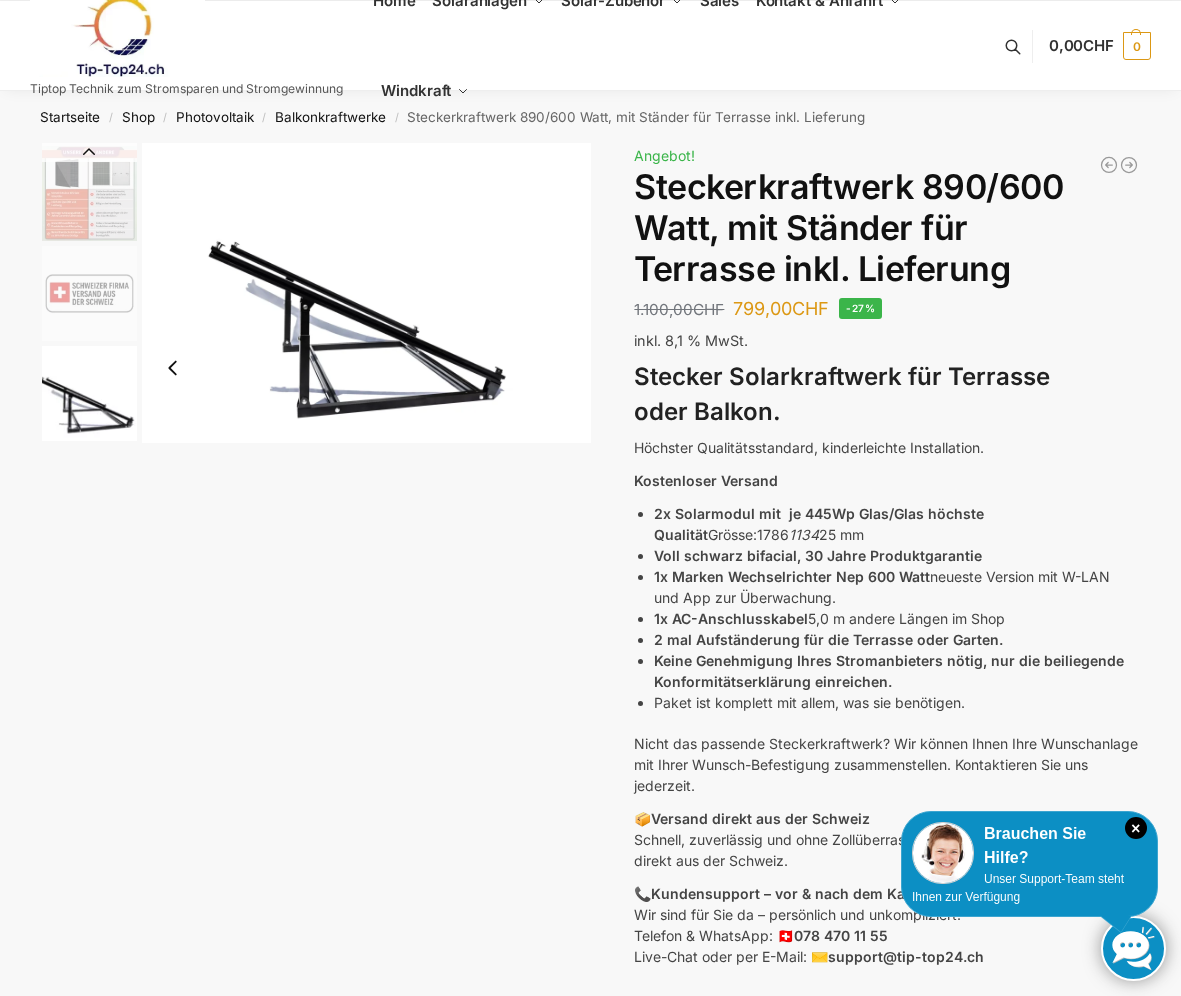 click at bounding box center (89, 393) 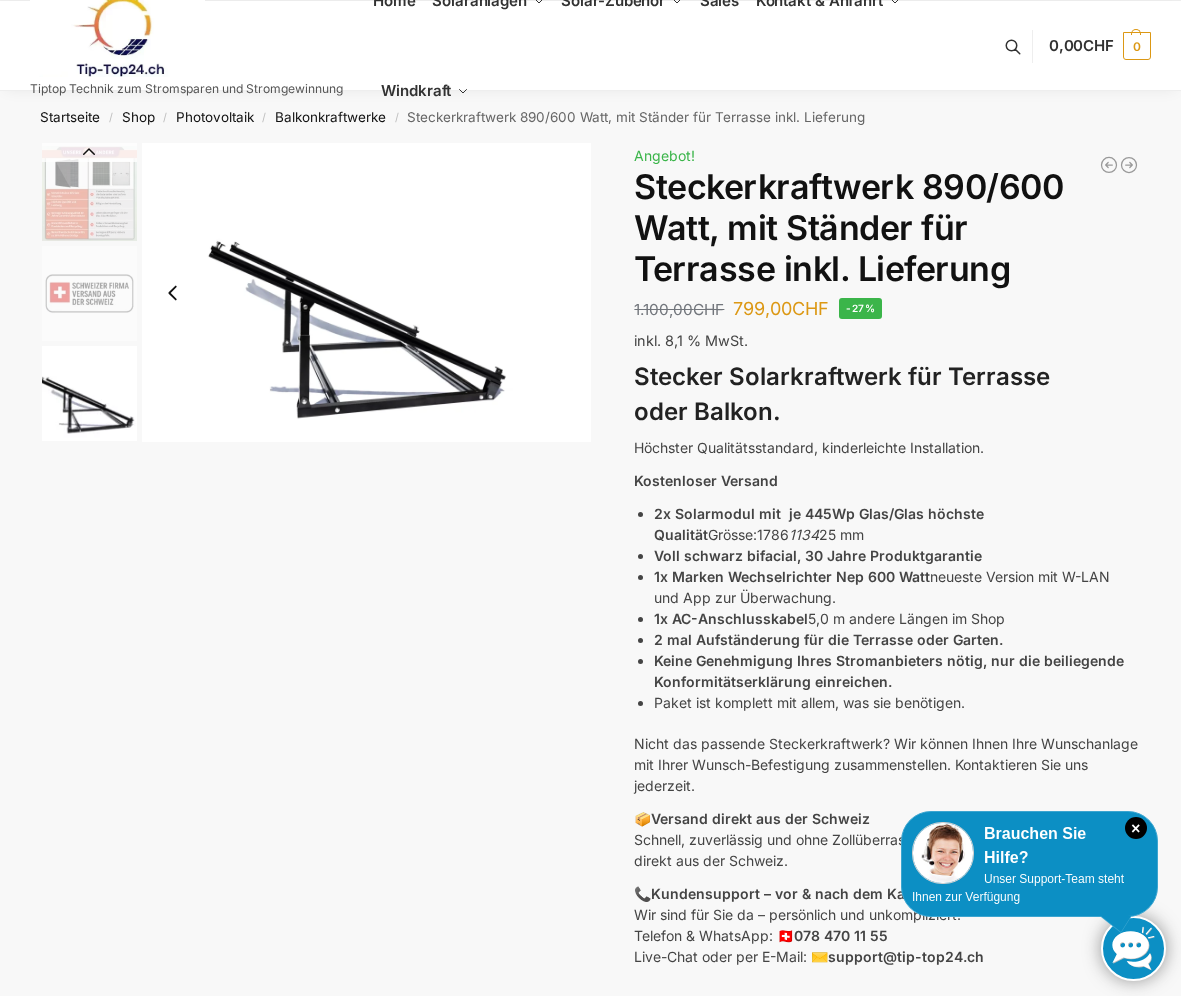 click at bounding box center [89, 393] 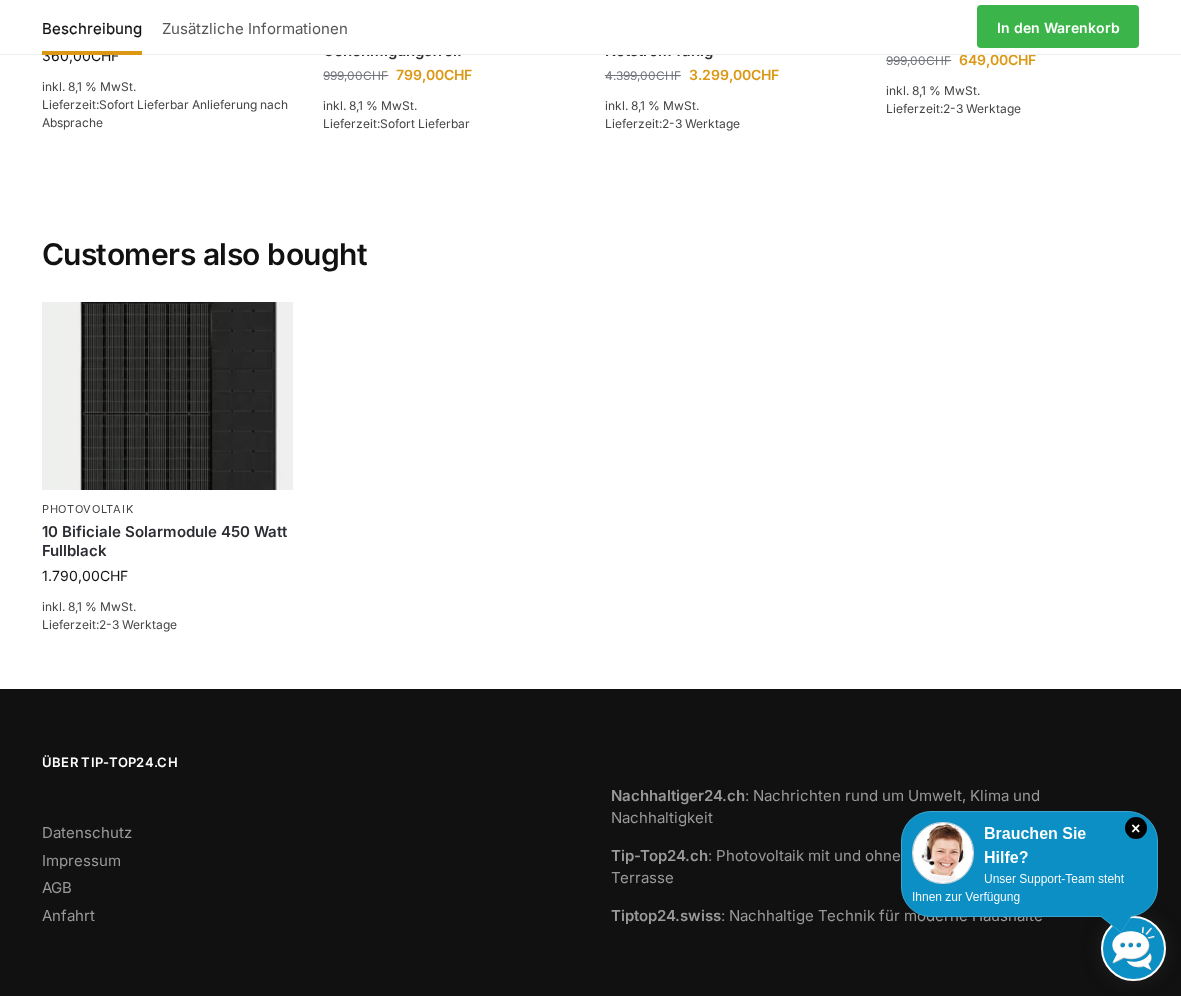 scroll, scrollTop: 2775, scrollLeft: 0, axis: vertical 